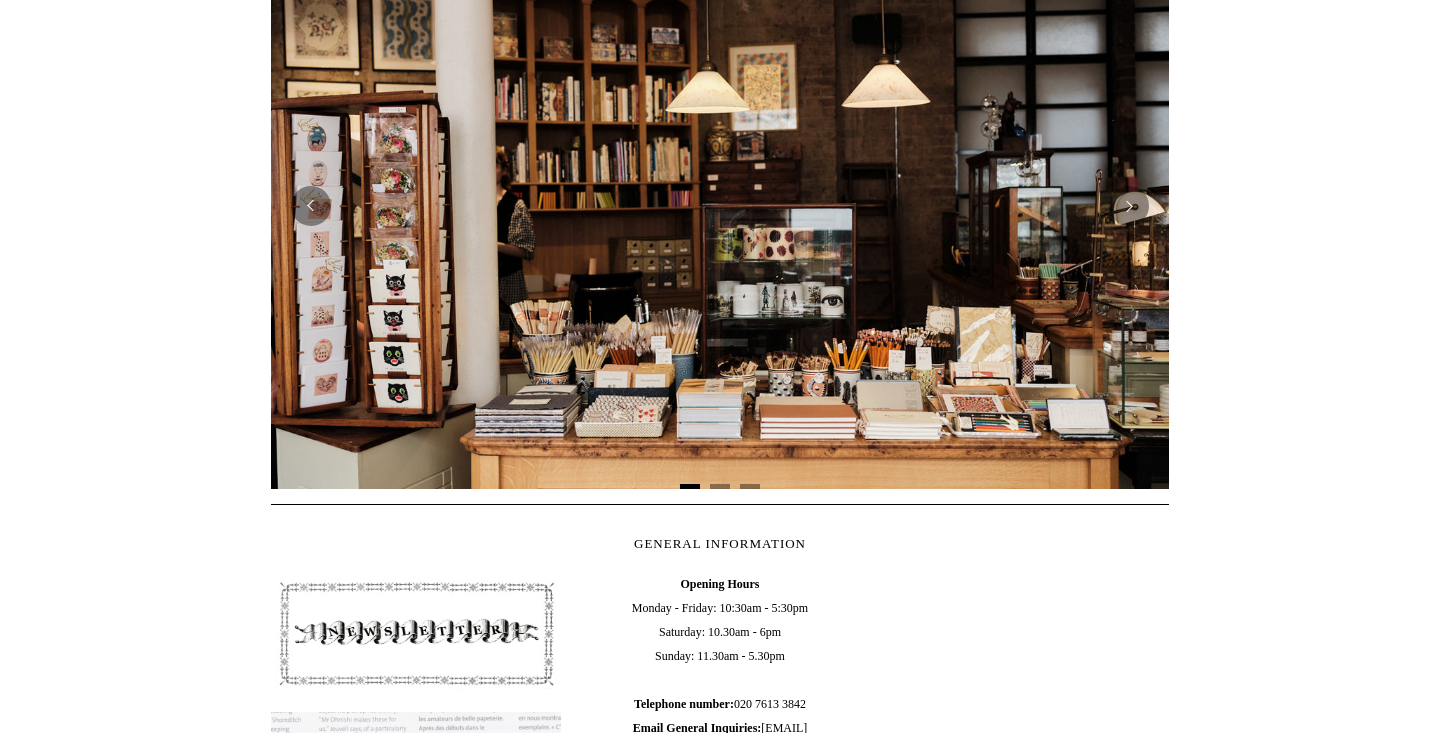 scroll, scrollTop: 0, scrollLeft: 0, axis: both 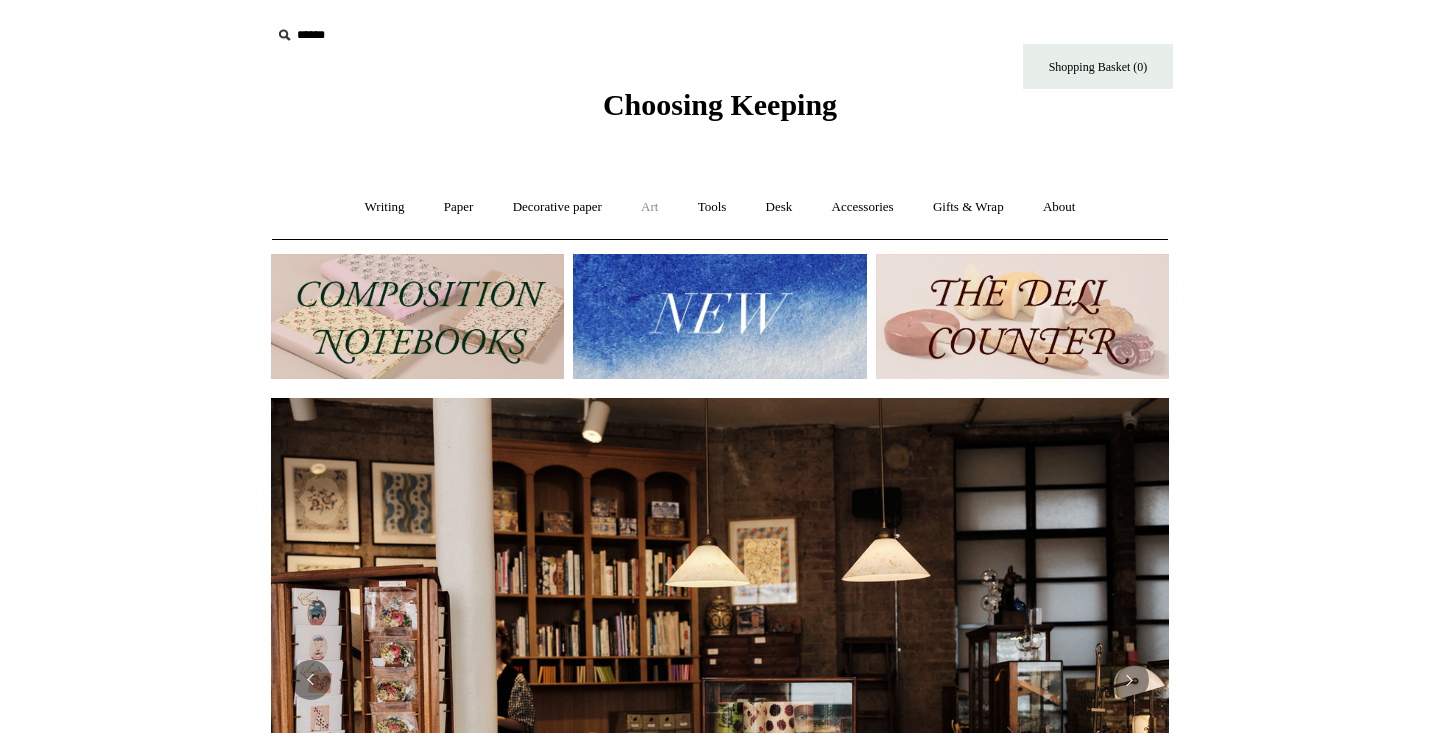 click on "Art +" at bounding box center (649, 207) 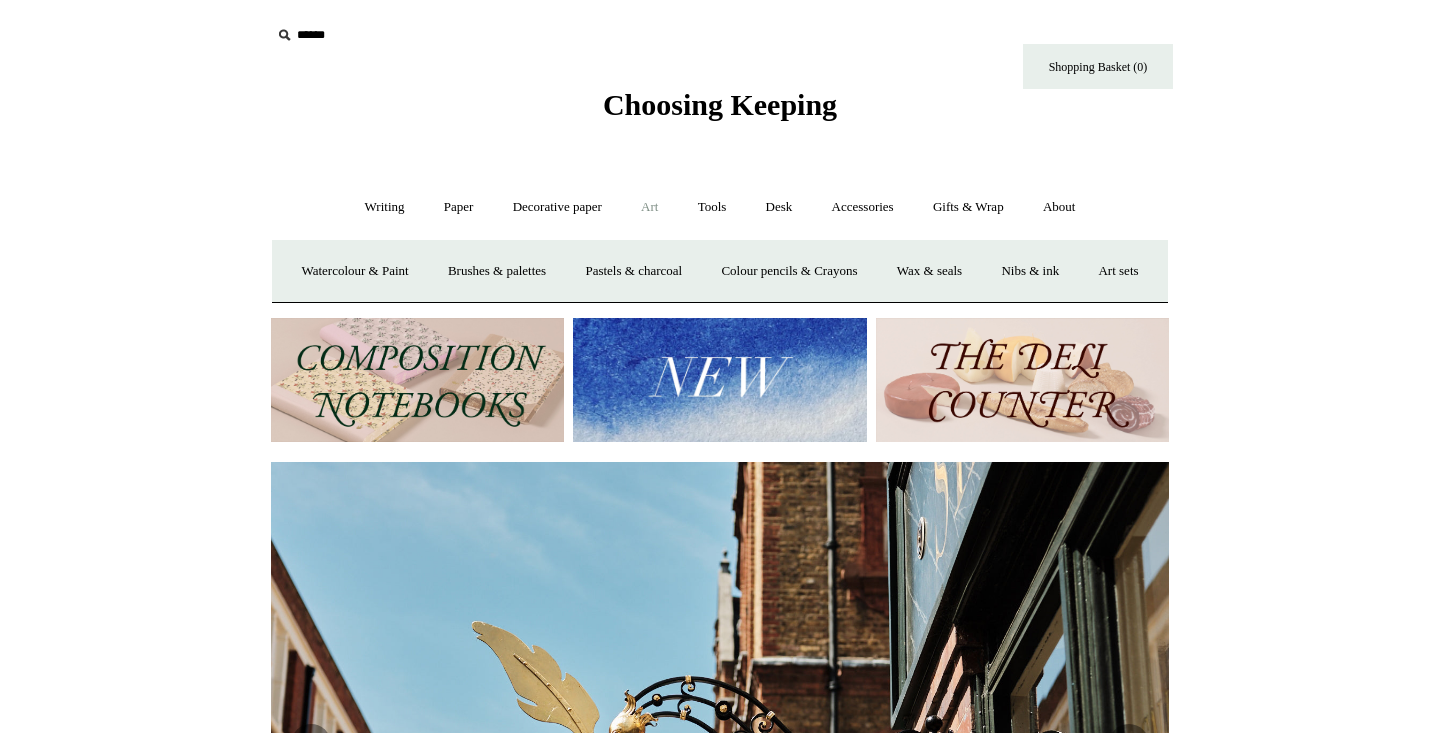 scroll, scrollTop: 0, scrollLeft: 898, axis: horizontal 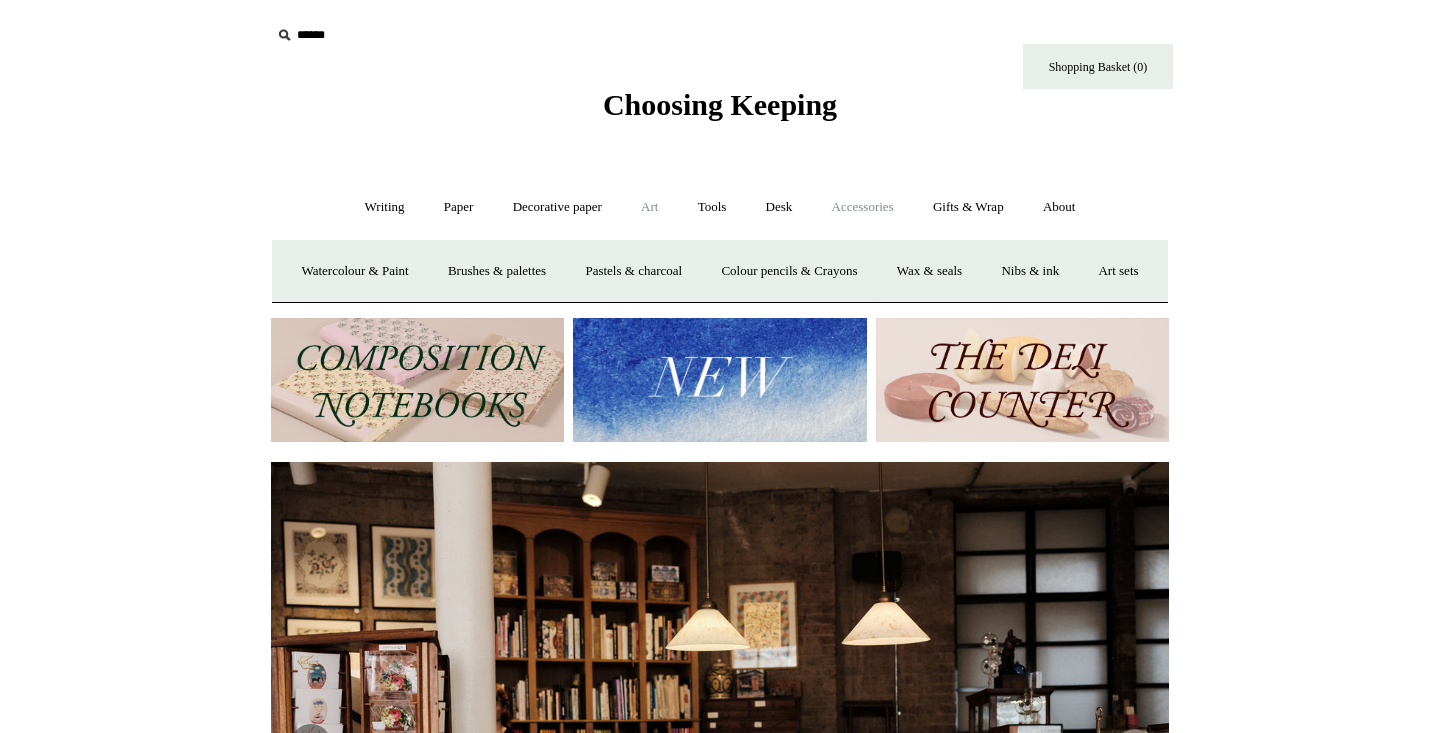 click on "Accessories +" at bounding box center (863, 207) 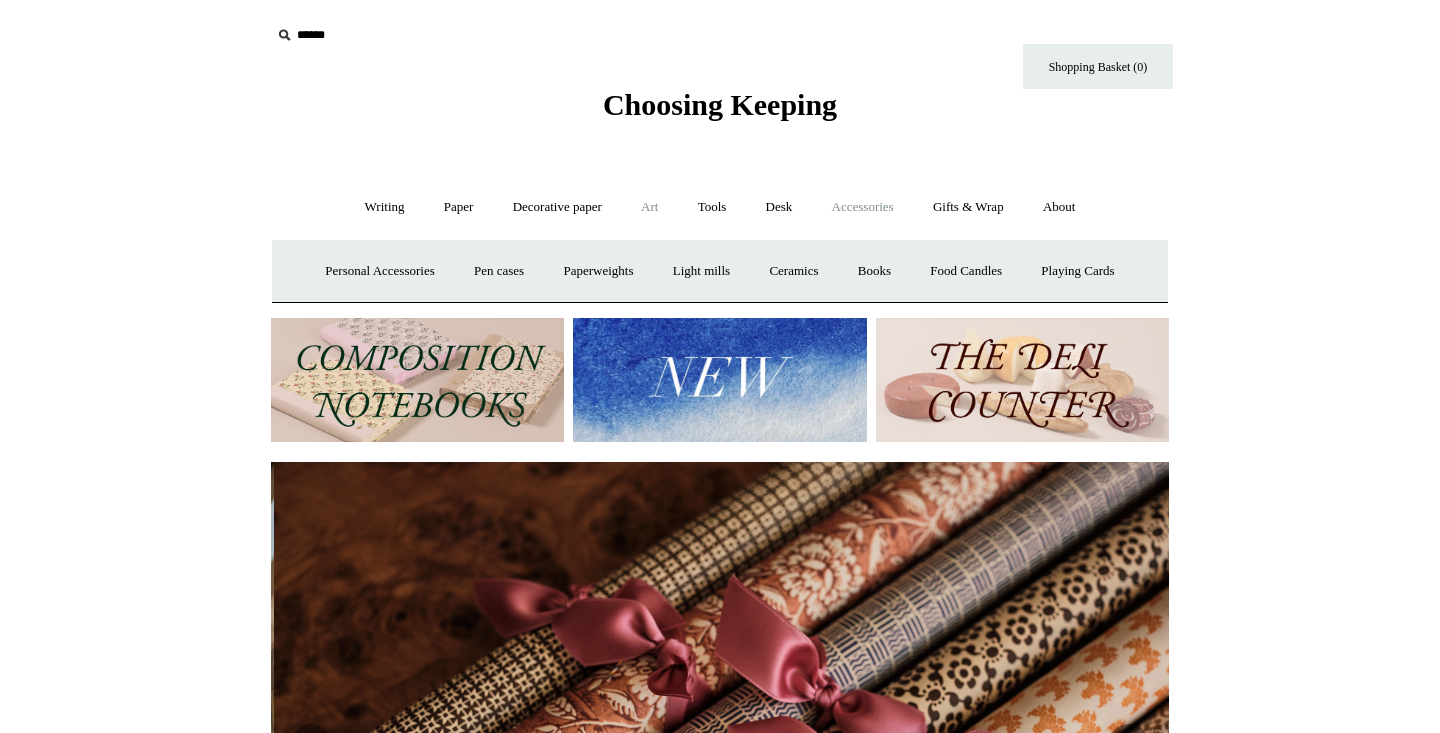 scroll, scrollTop: 0, scrollLeft: 1796, axis: horizontal 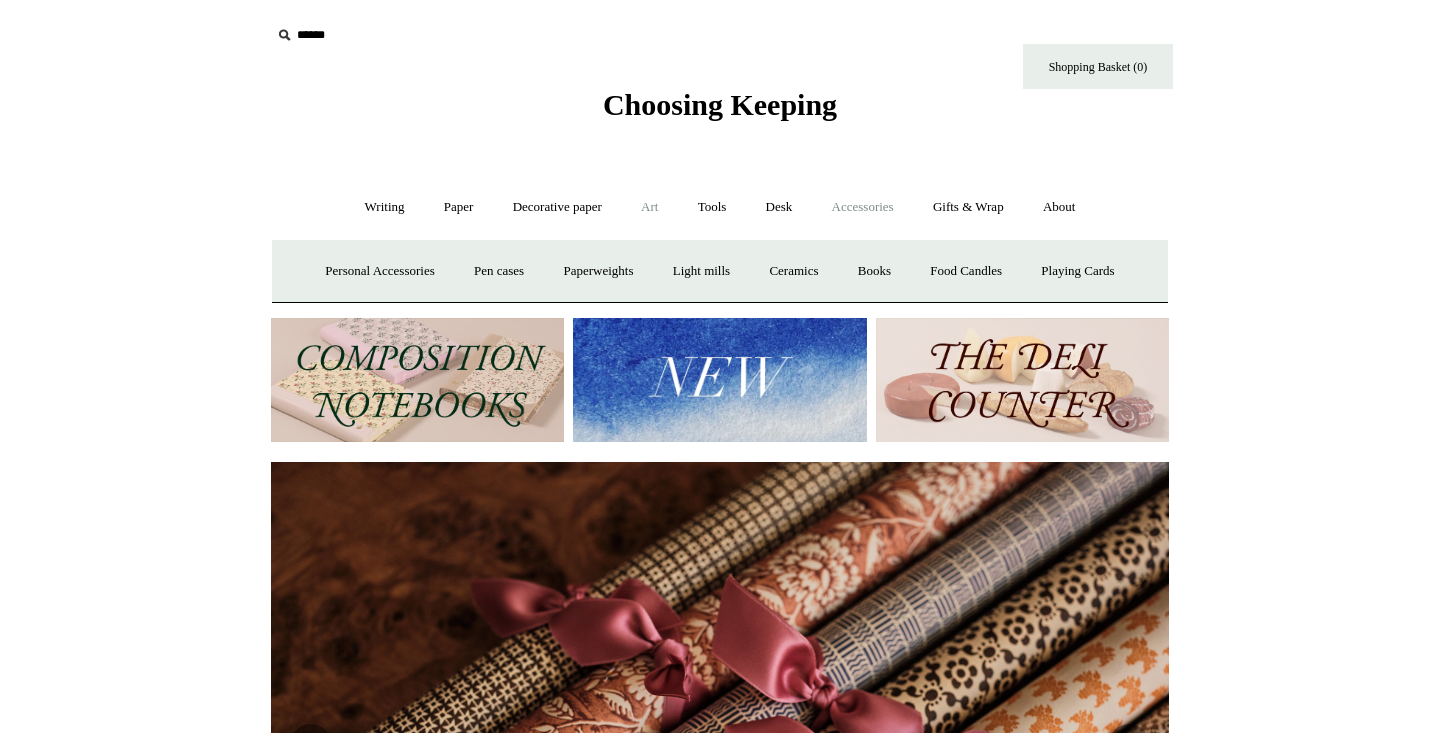 click on "Art +" at bounding box center (649, 207) 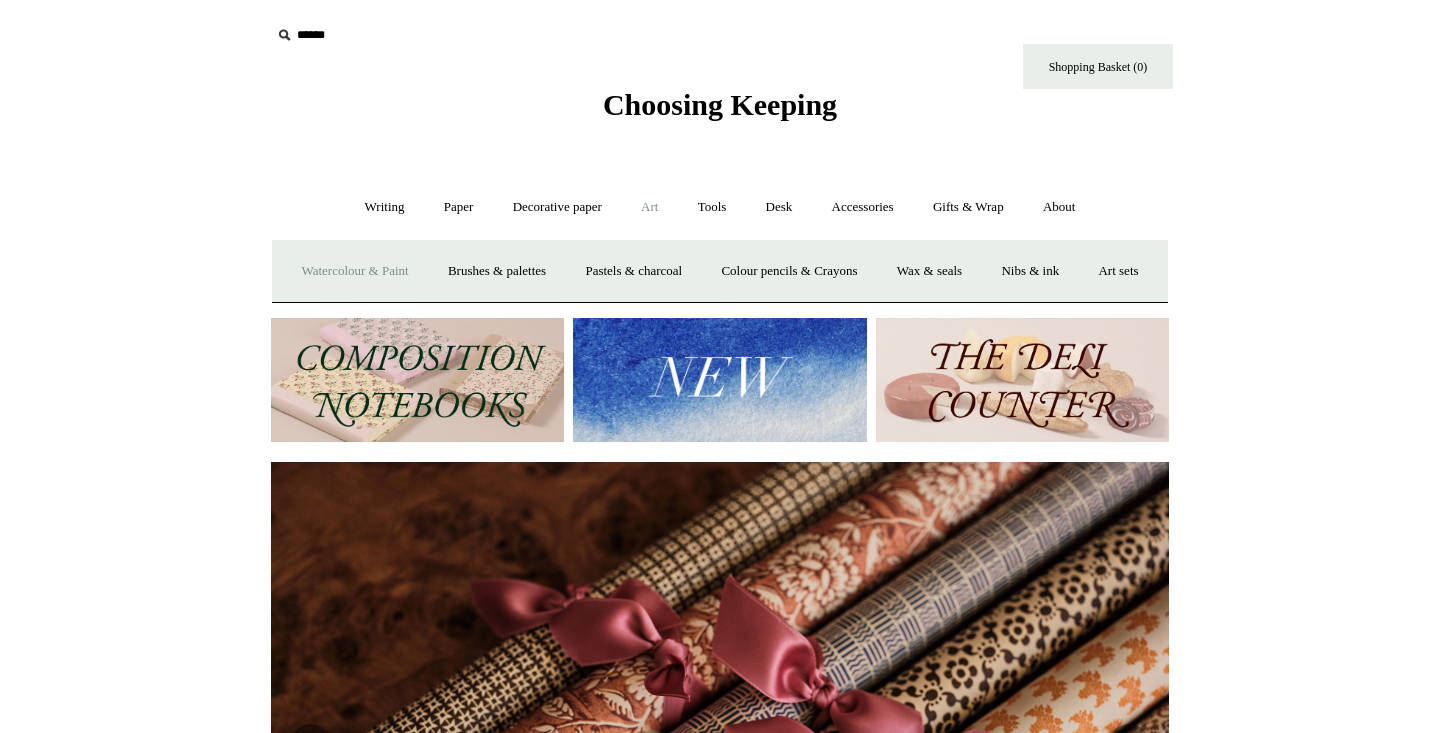 click on "Watercolour & Paint" at bounding box center (354, 271) 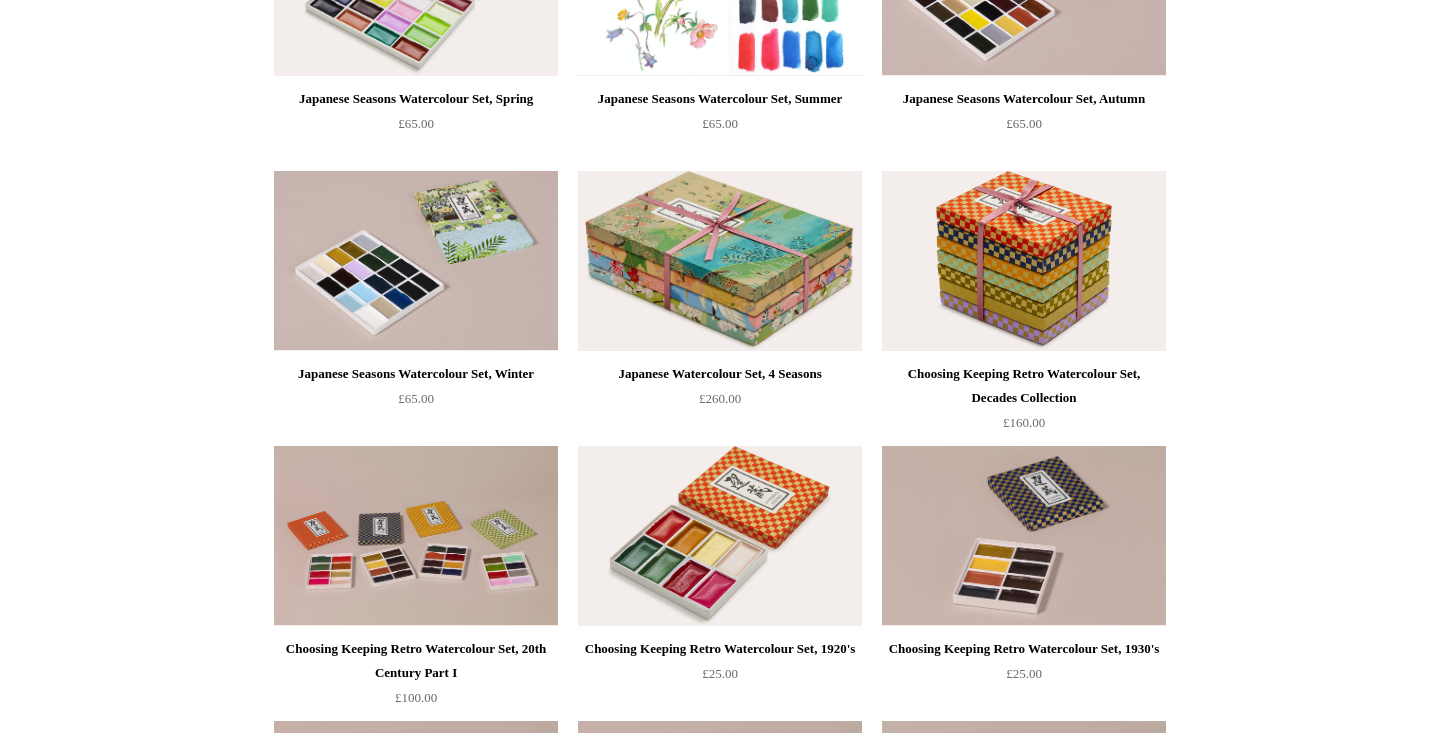 scroll, scrollTop: 0, scrollLeft: 0, axis: both 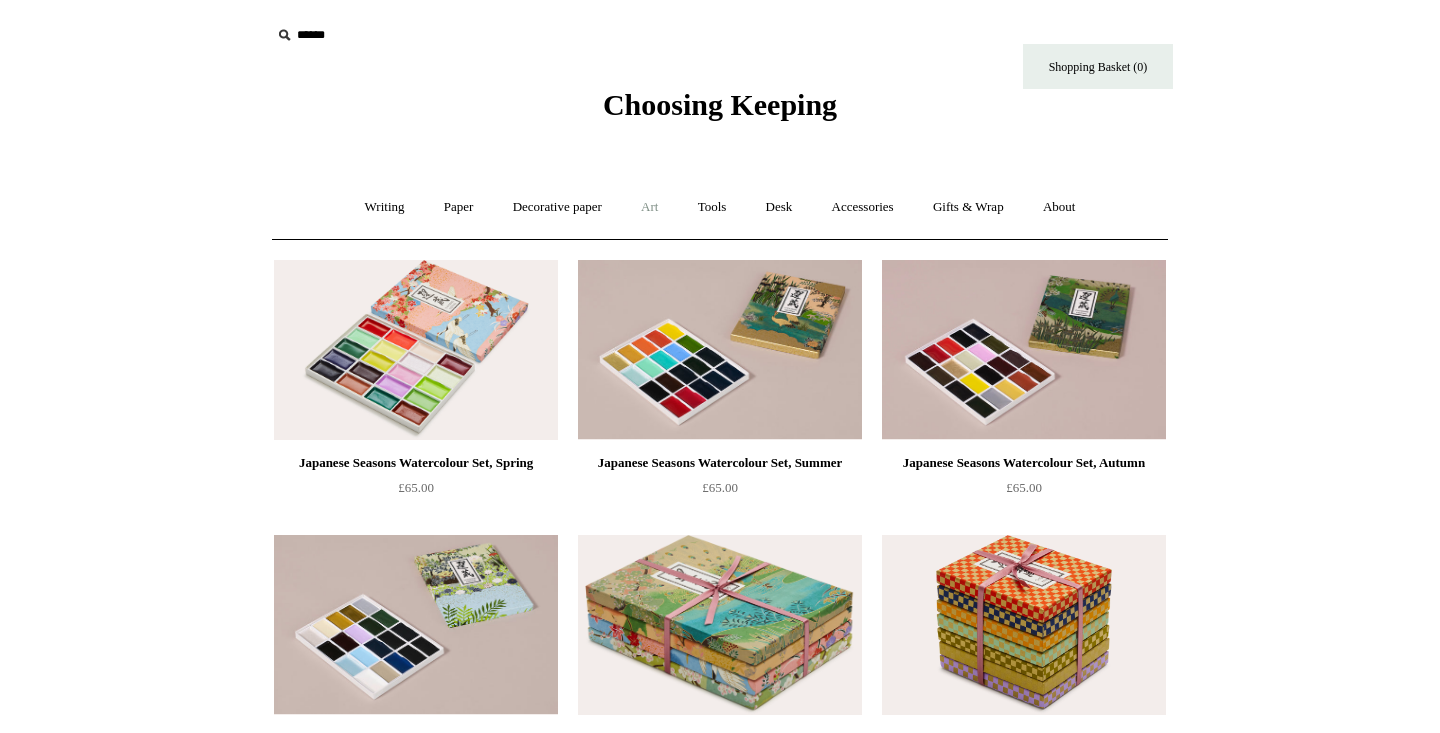 click on "Art +" at bounding box center (649, 207) 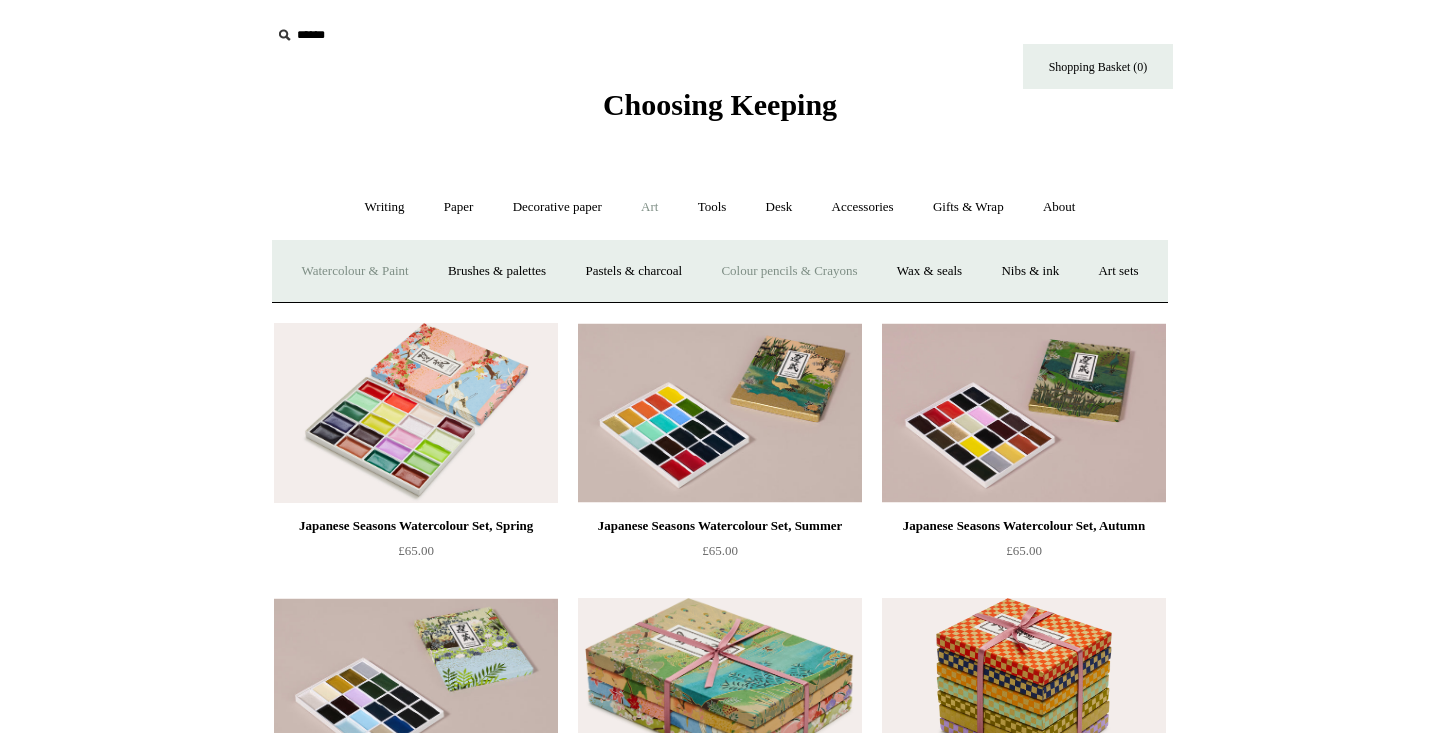 click on "Colour pencils & Crayons" at bounding box center (789, 271) 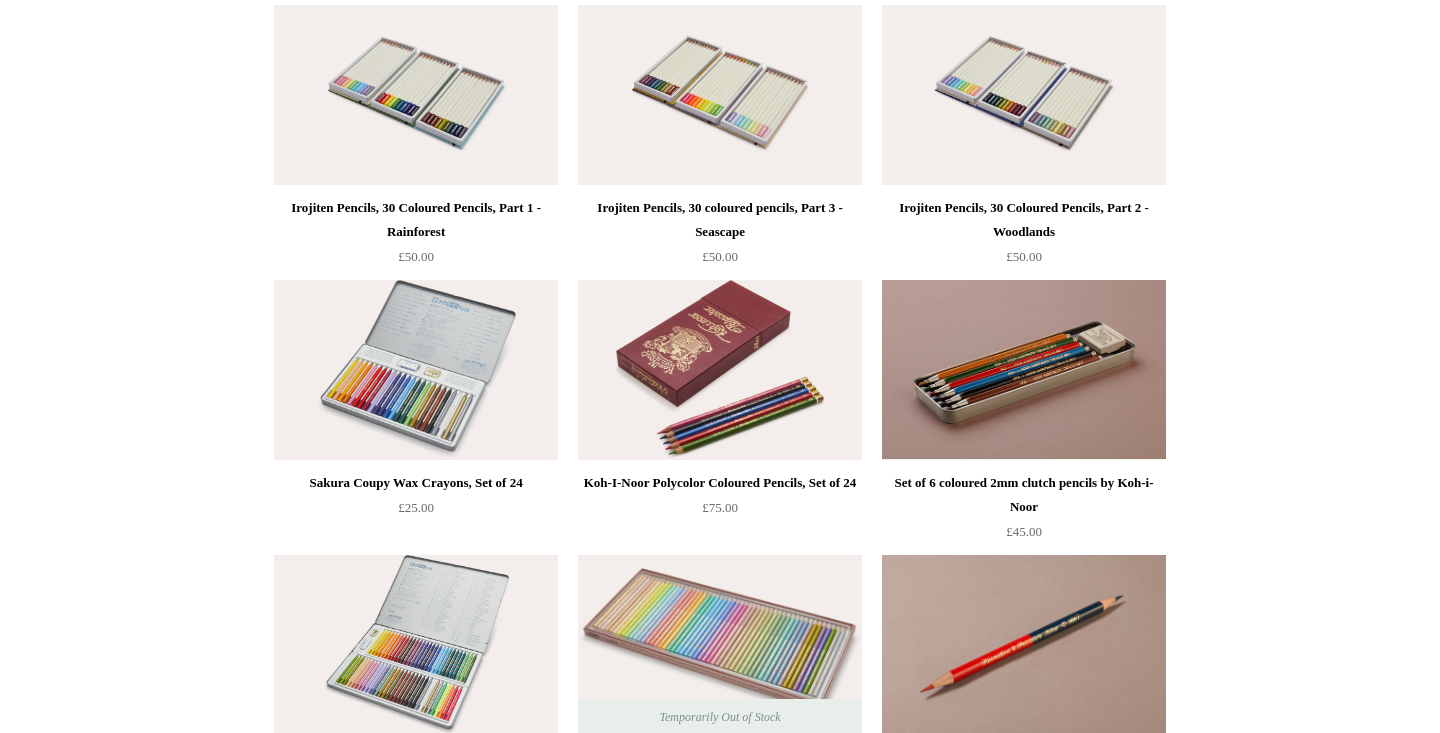 scroll, scrollTop: 273, scrollLeft: 0, axis: vertical 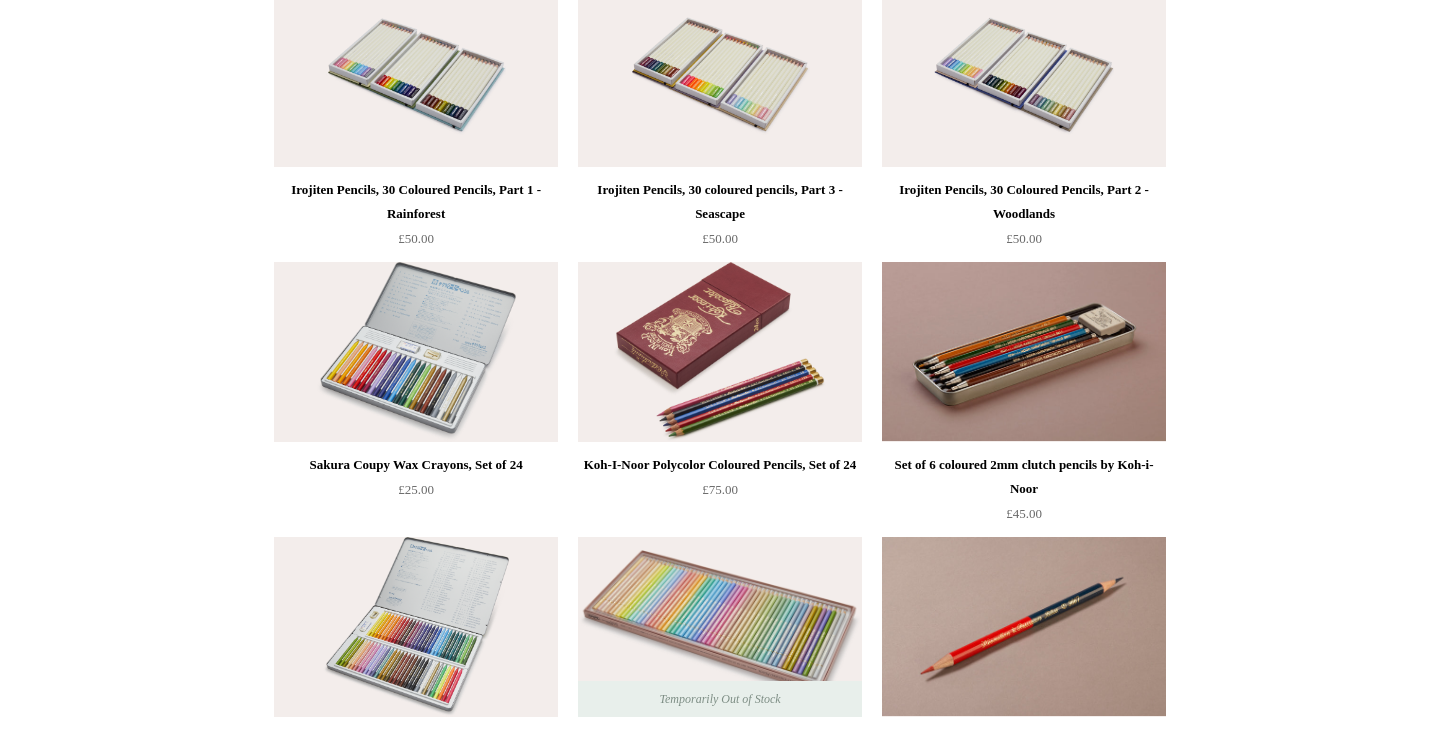 click at bounding box center (1024, 627) 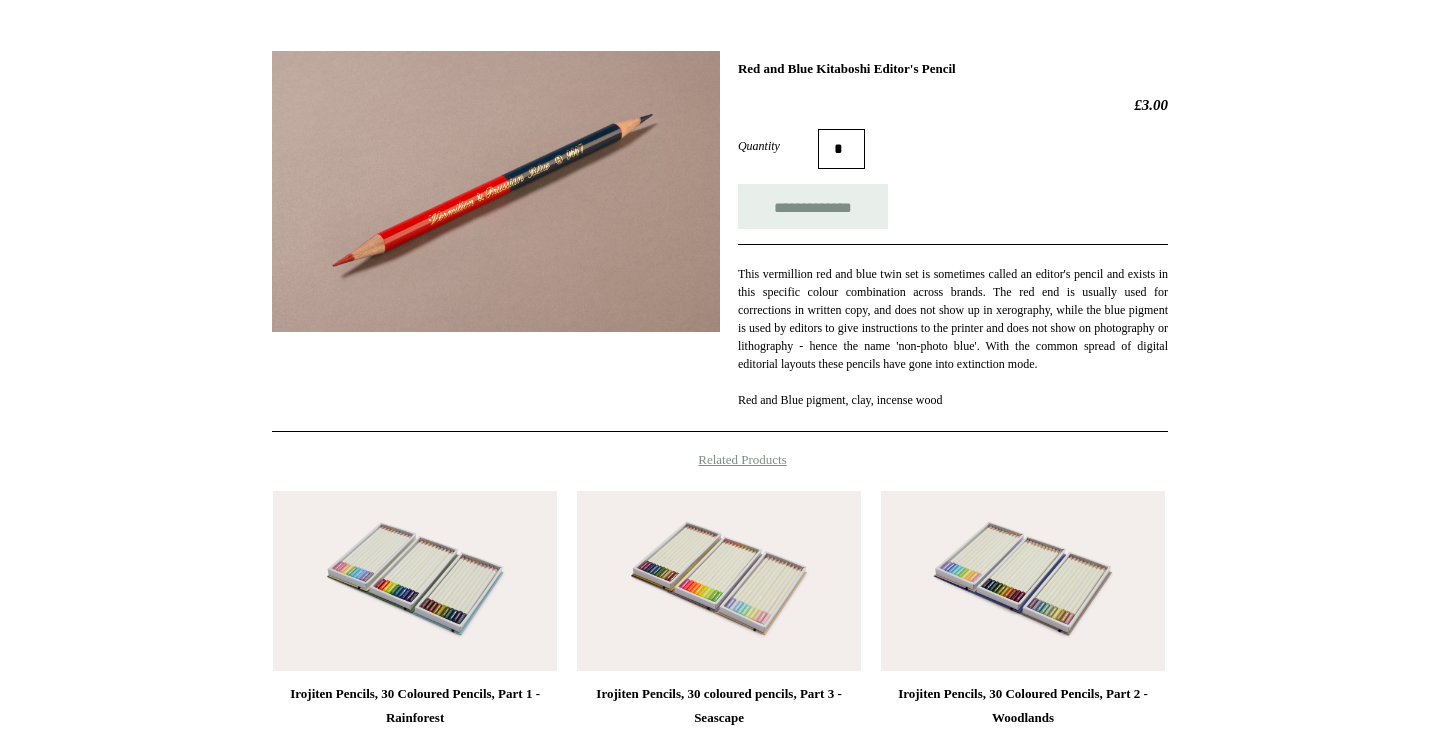 scroll, scrollTop: 249, scrollLeft: 0, axis: vertical 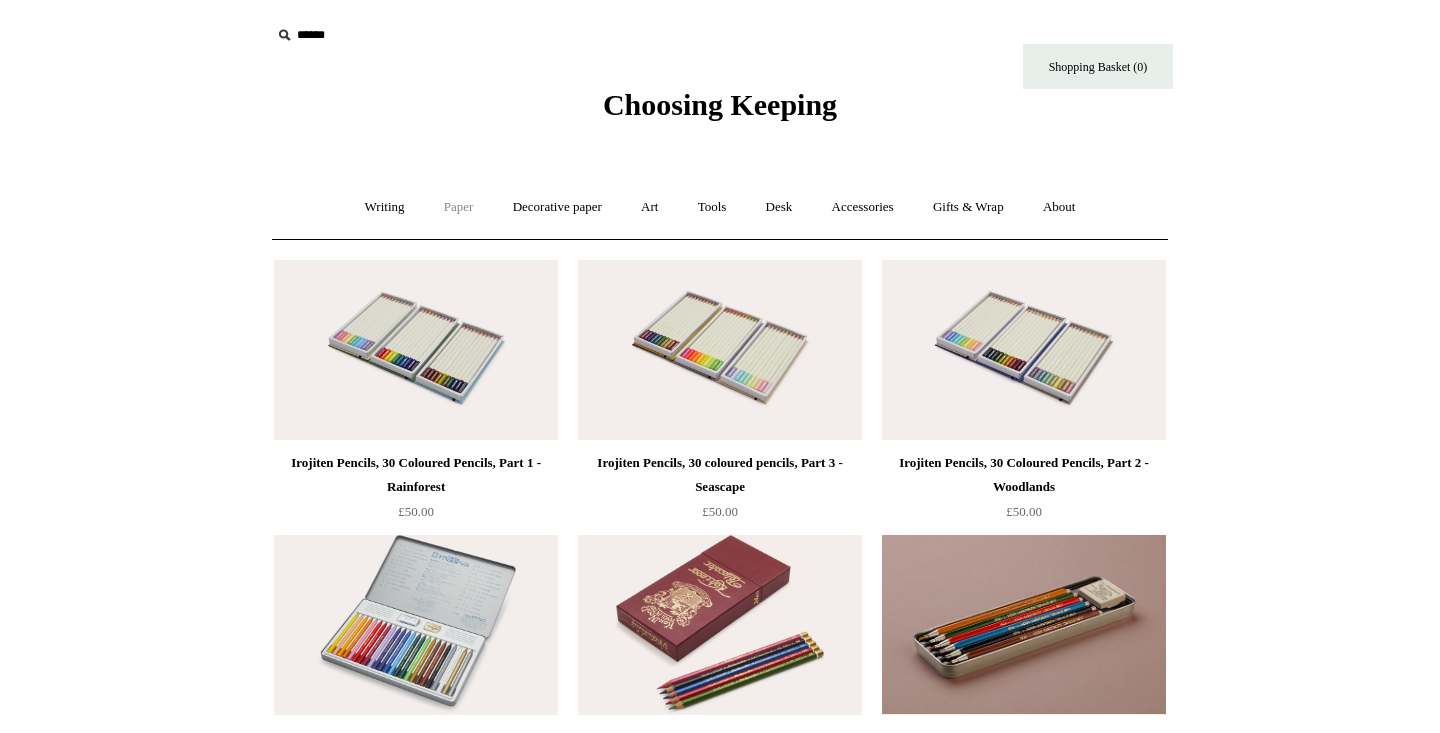 click on "Paper +" at bounding box center (459, 207) 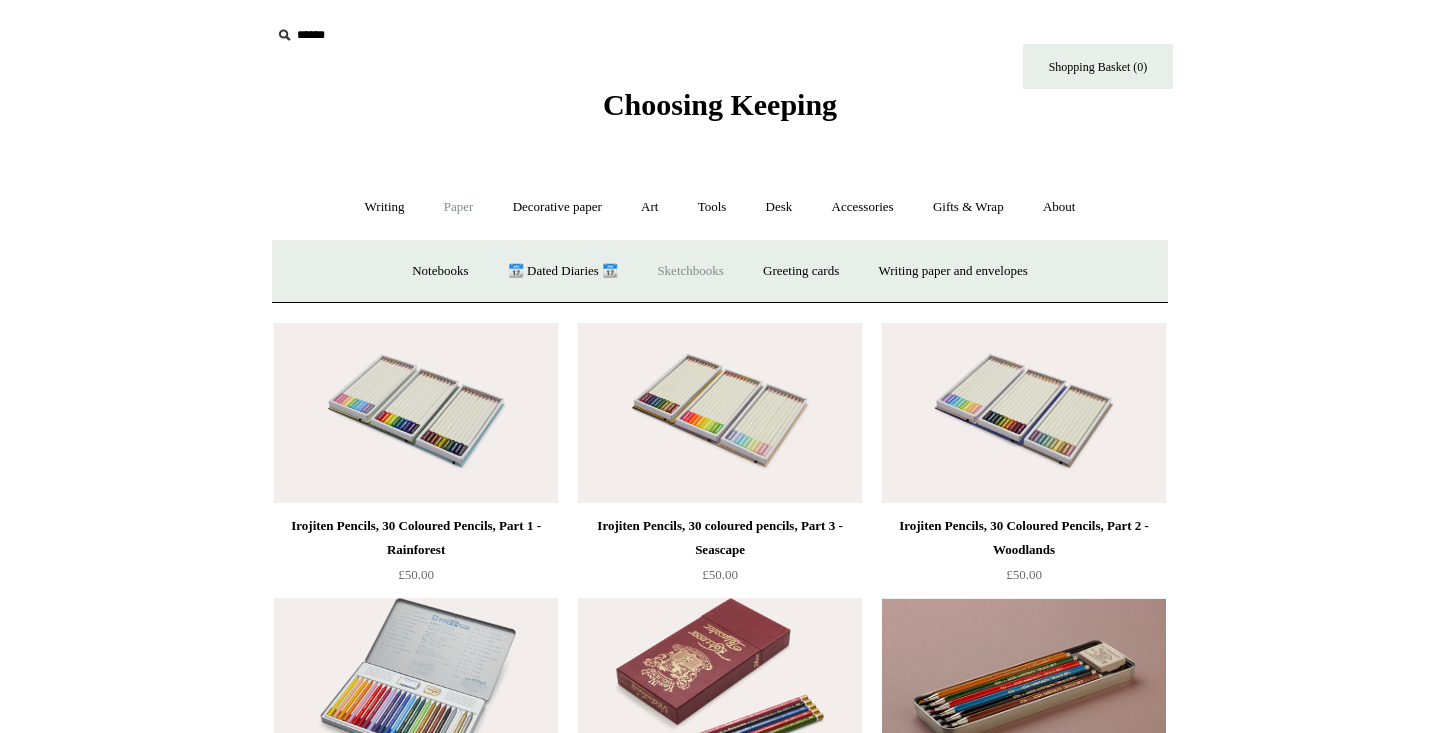 click on "Sketchbooks +" at bounding box center [690, 271] 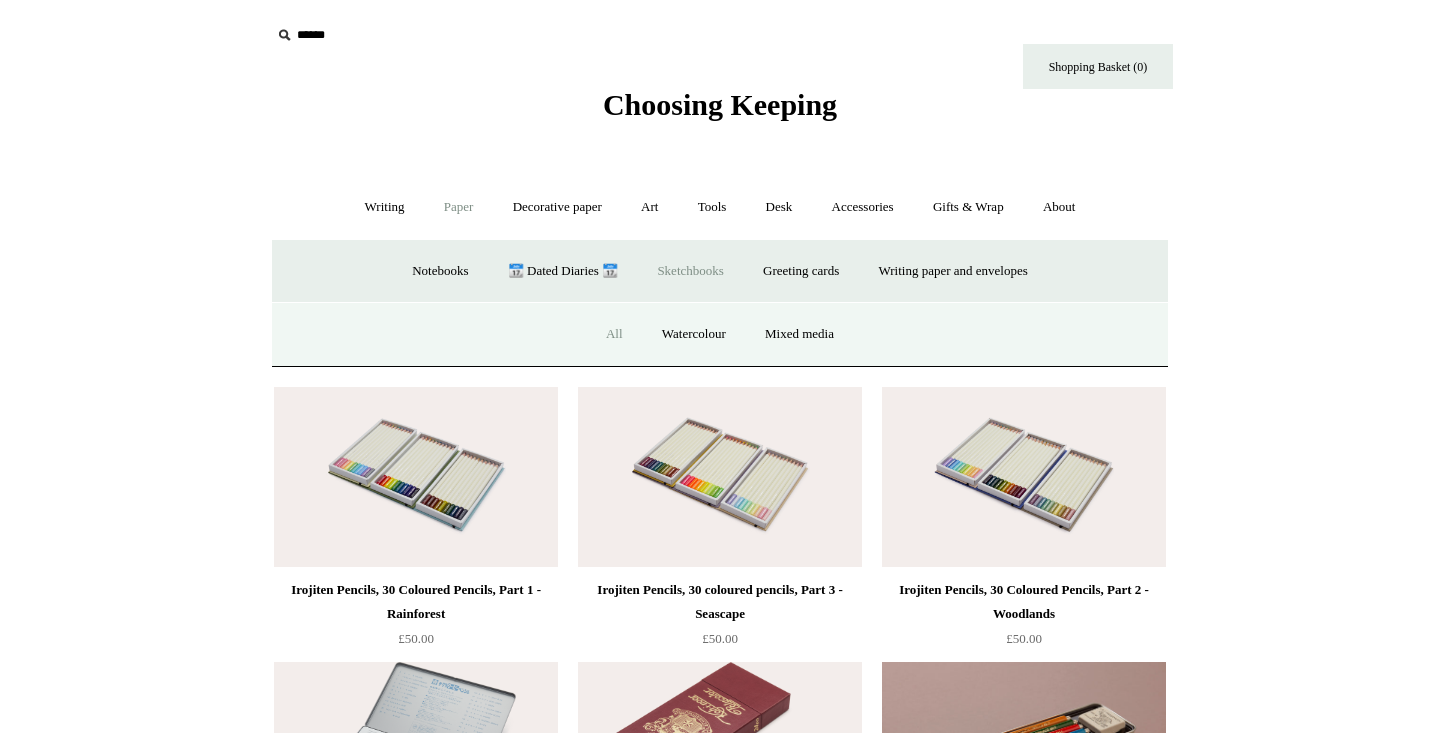 click on "All" at bounding box center (614, 334) 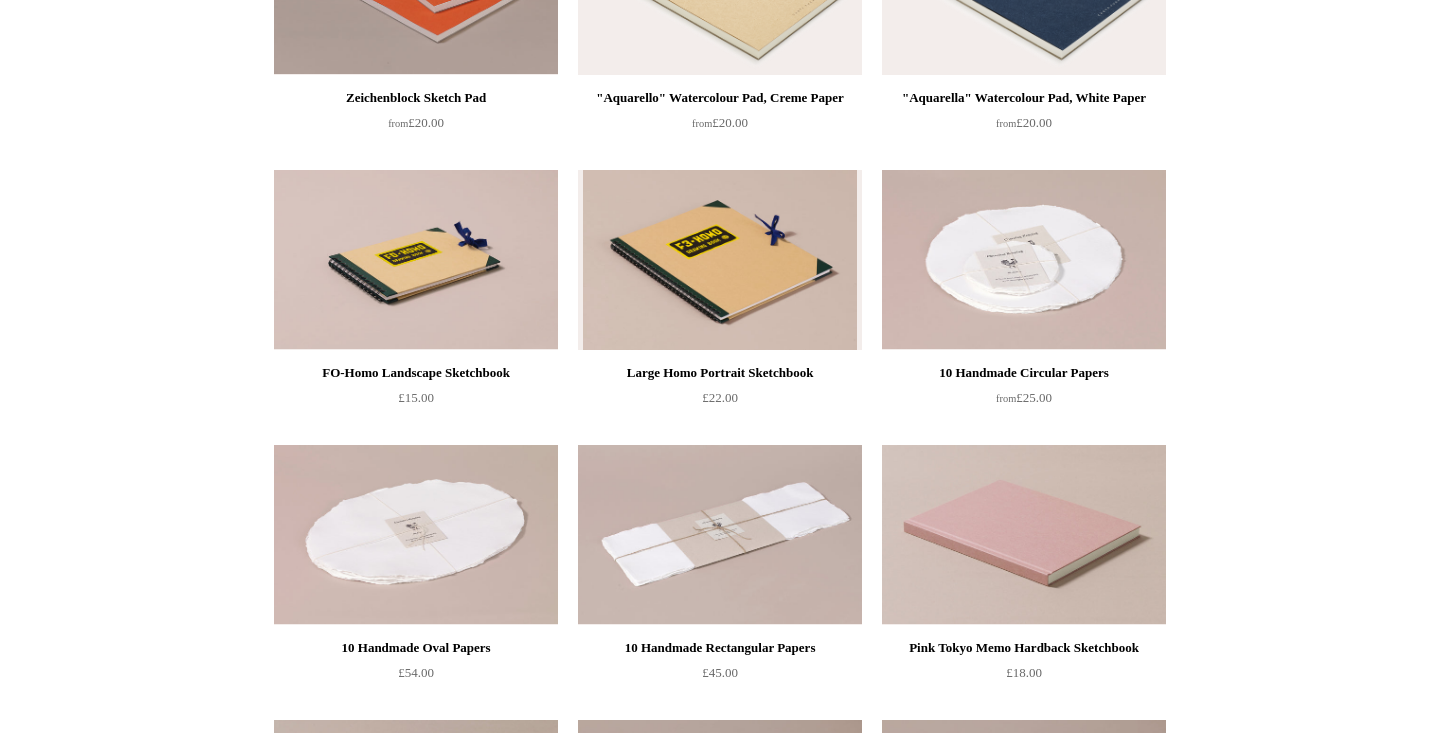 scroll, scrollTop: 362, scrollLeft: 0, axis: vertical 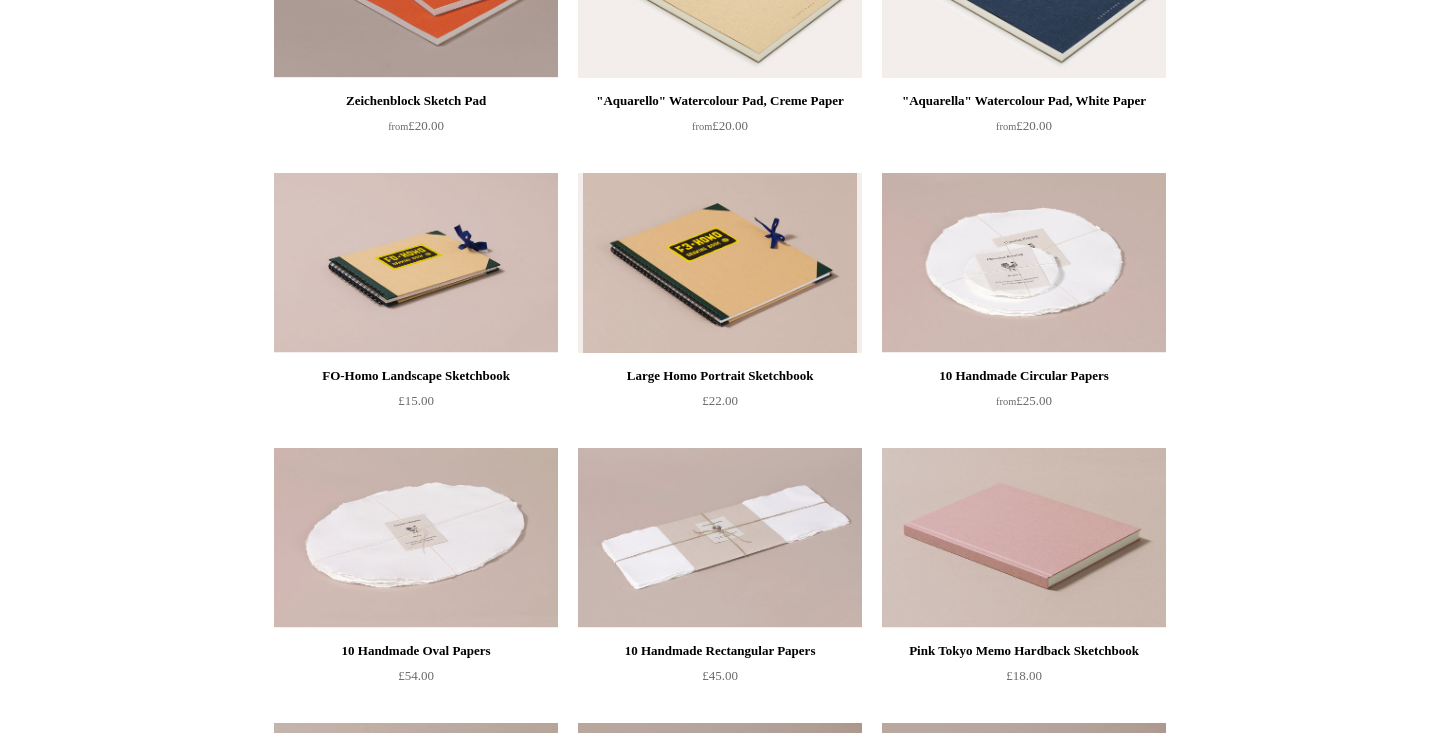 click at bounding box center (720, 538) 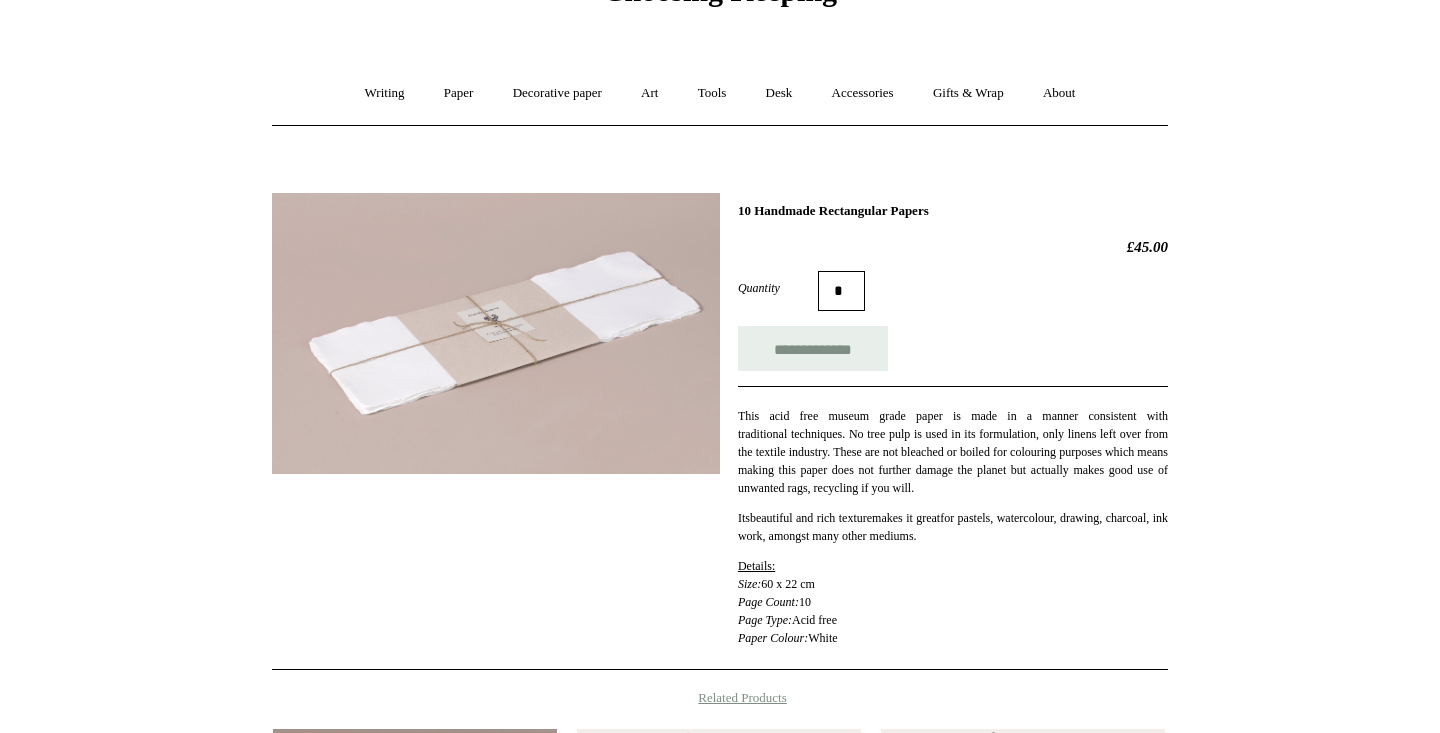 scroll, scrollTop: 102, scrollLeft: 0, axis: vertical 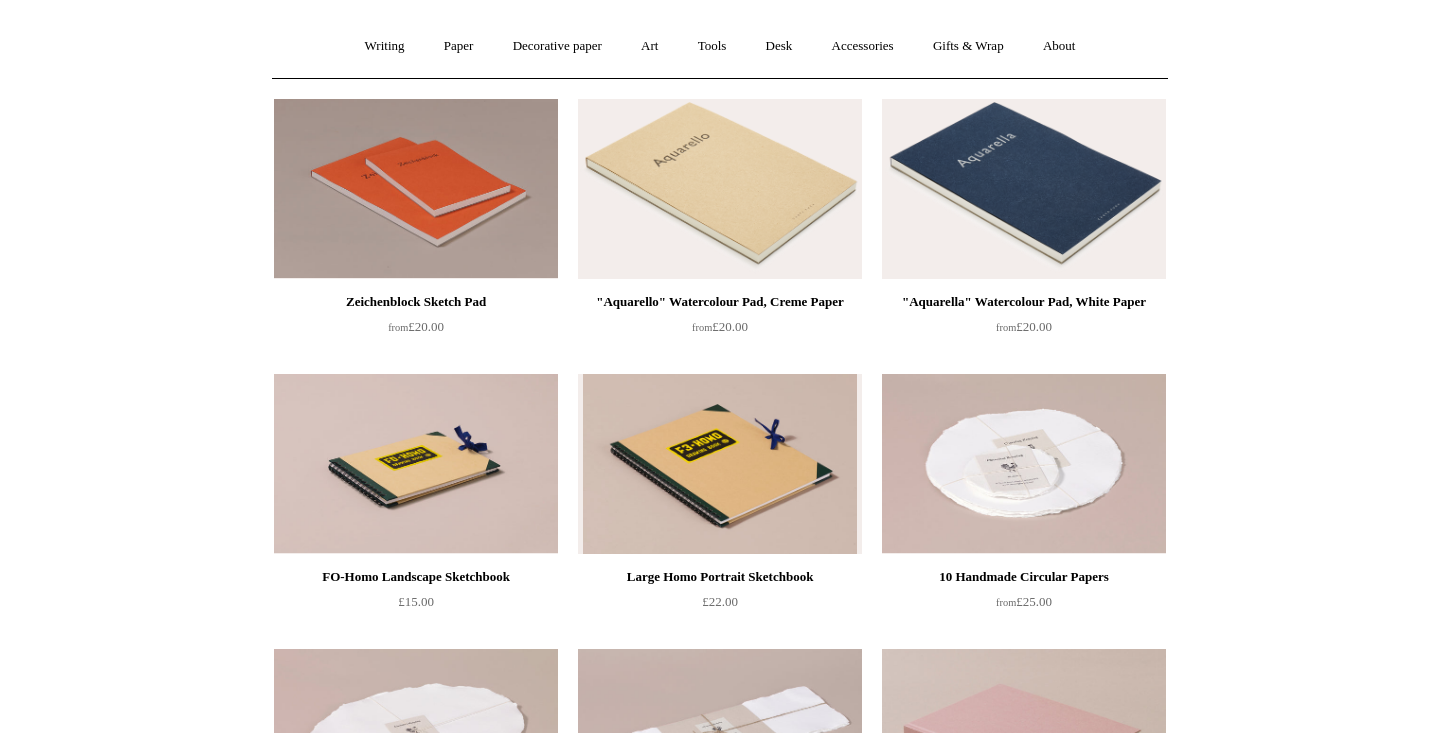 click at bounding box center (720, 464) 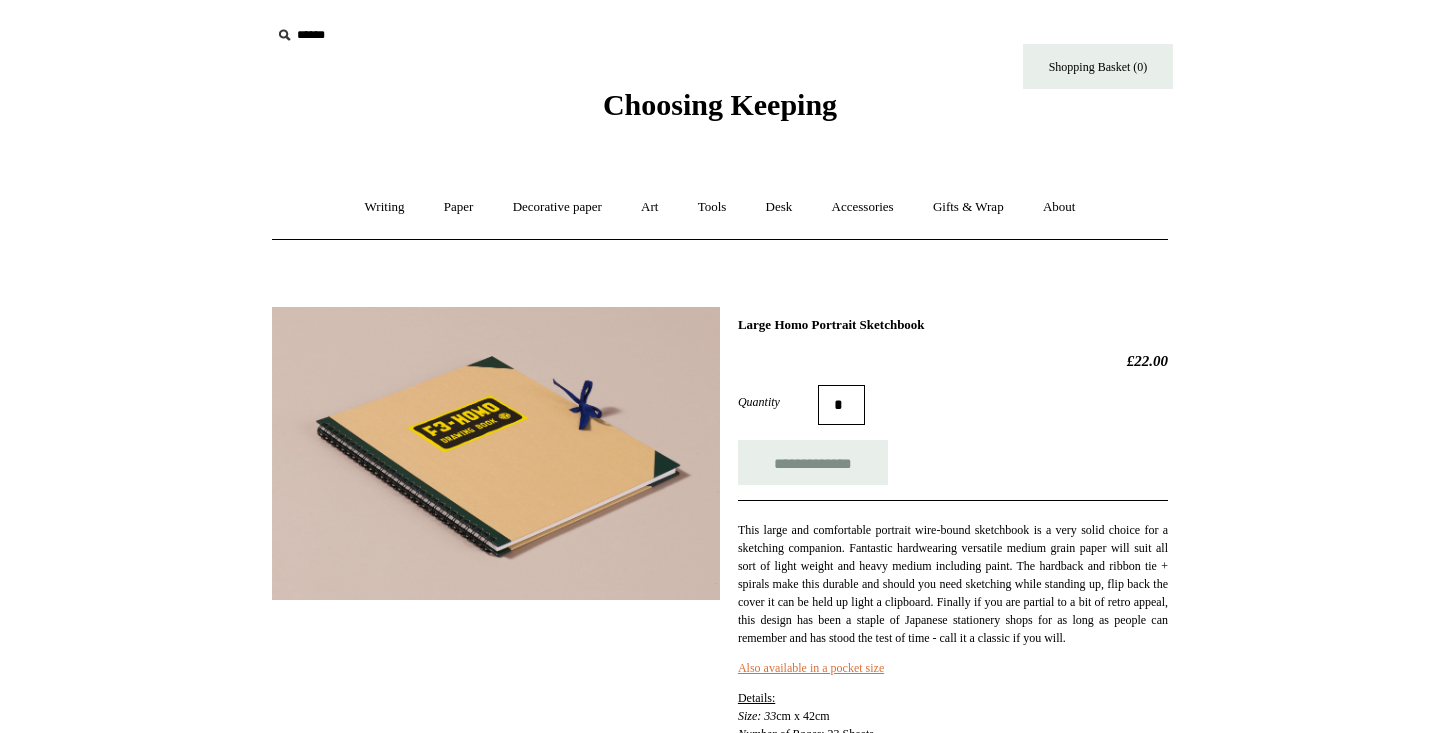 scroll, scrollTop: 161, scrollLeft: 0, axis: vertical 